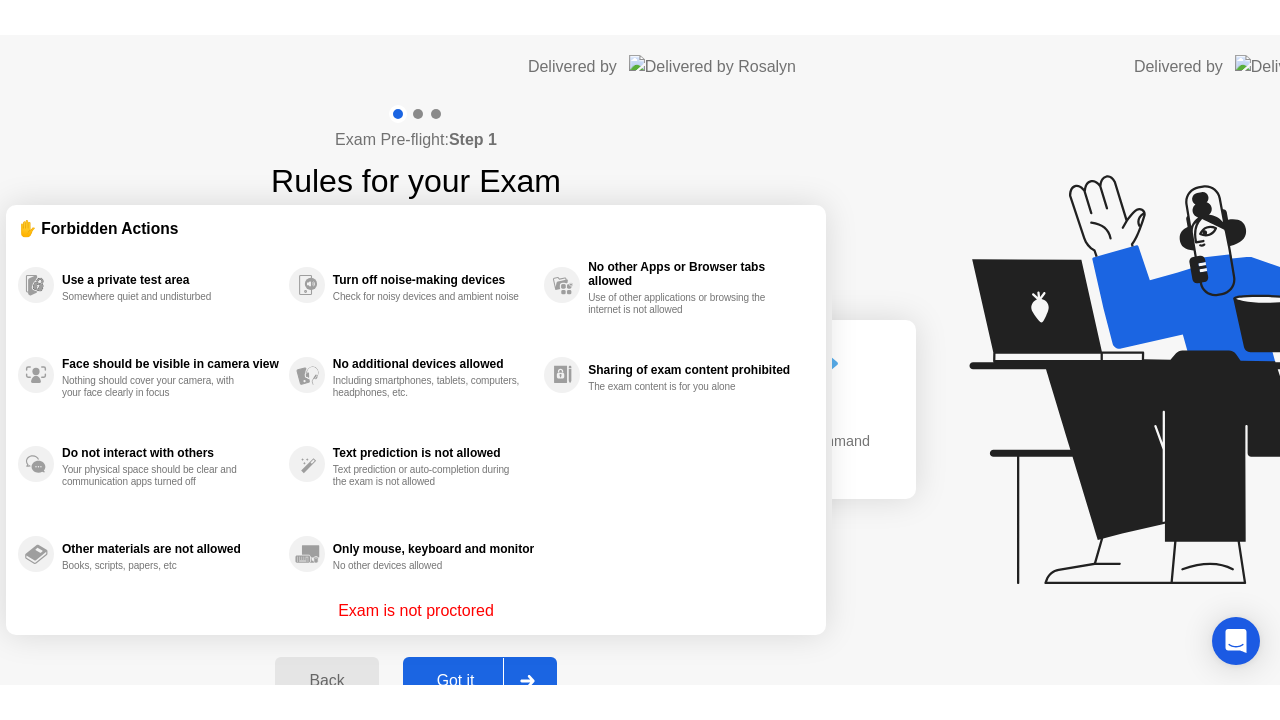 scroll, scrollTop: 0, scrollLeft: 0, axis: both 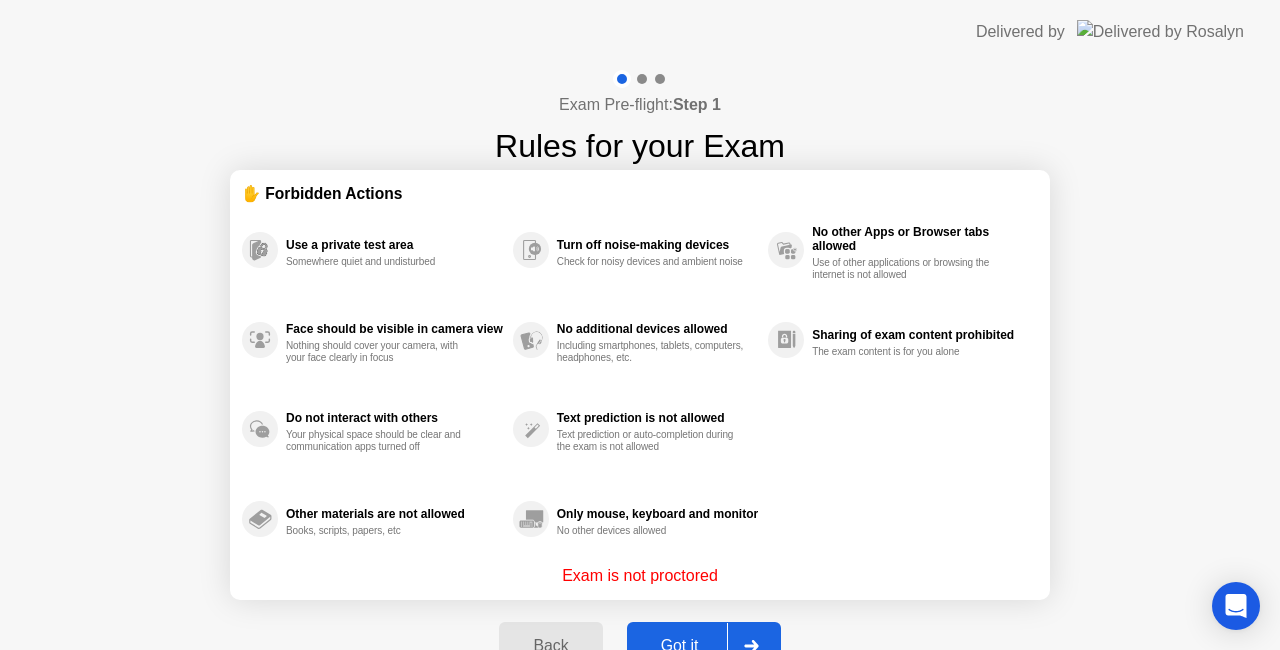 click on "Got it" 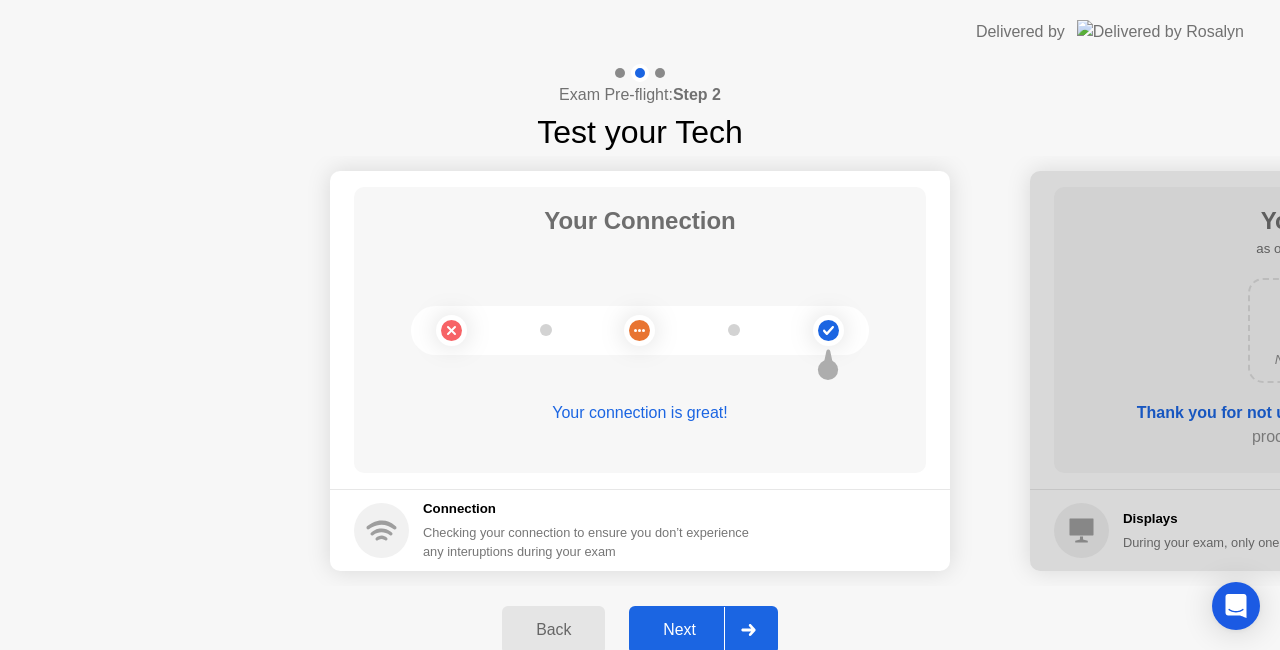 click on "Next" 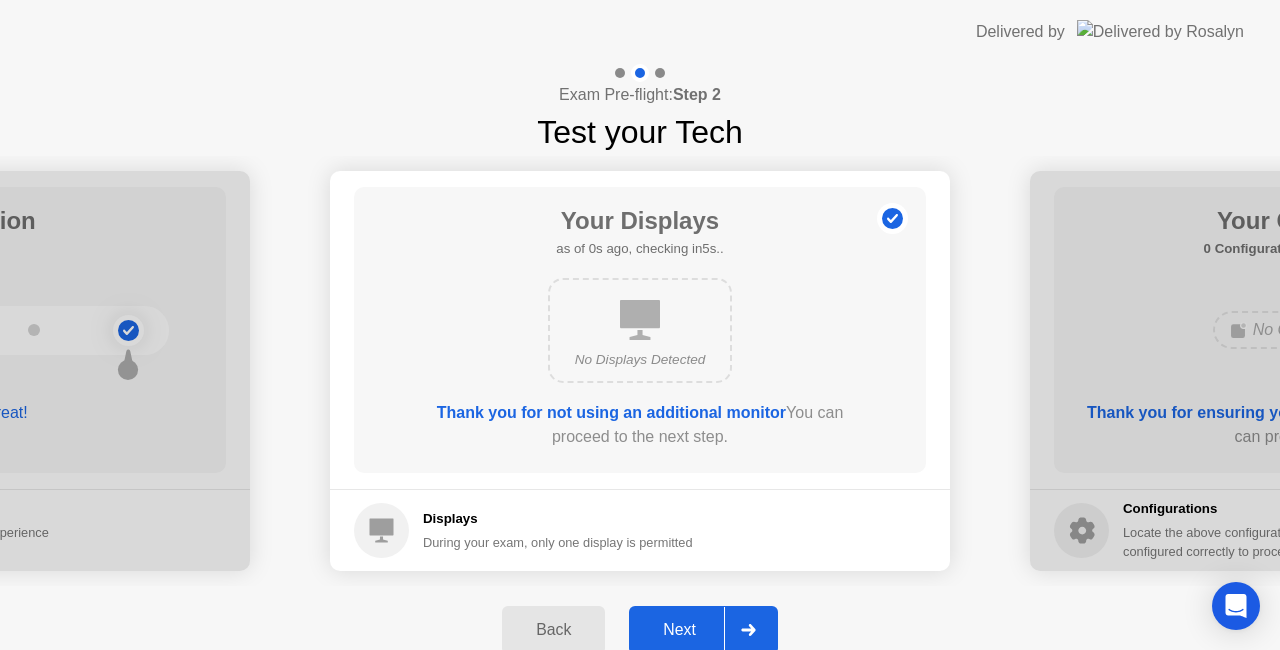 click on "Next" 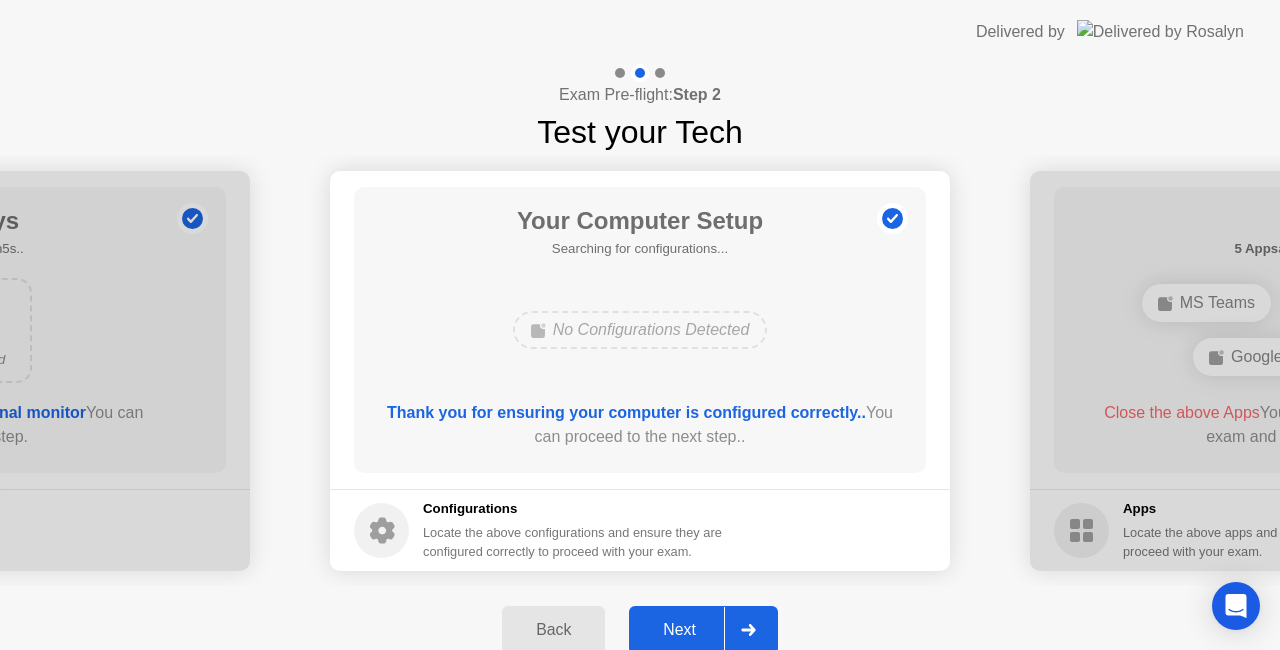 click on "Next" 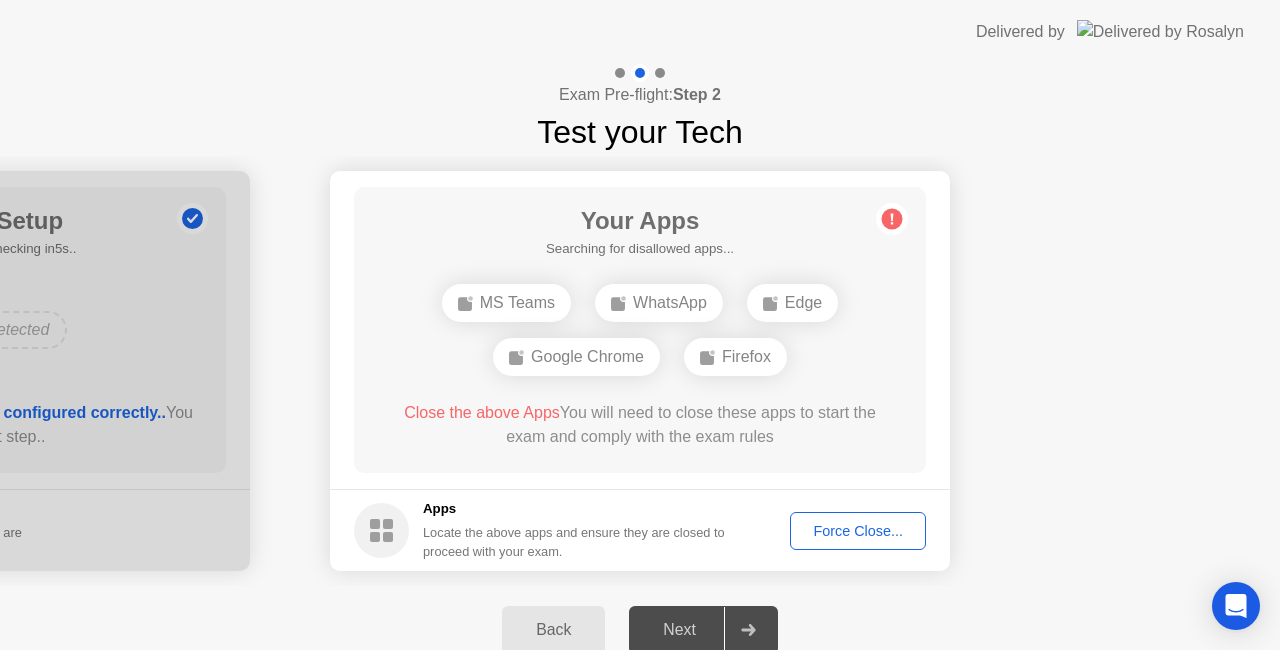 click on "Force Close..." 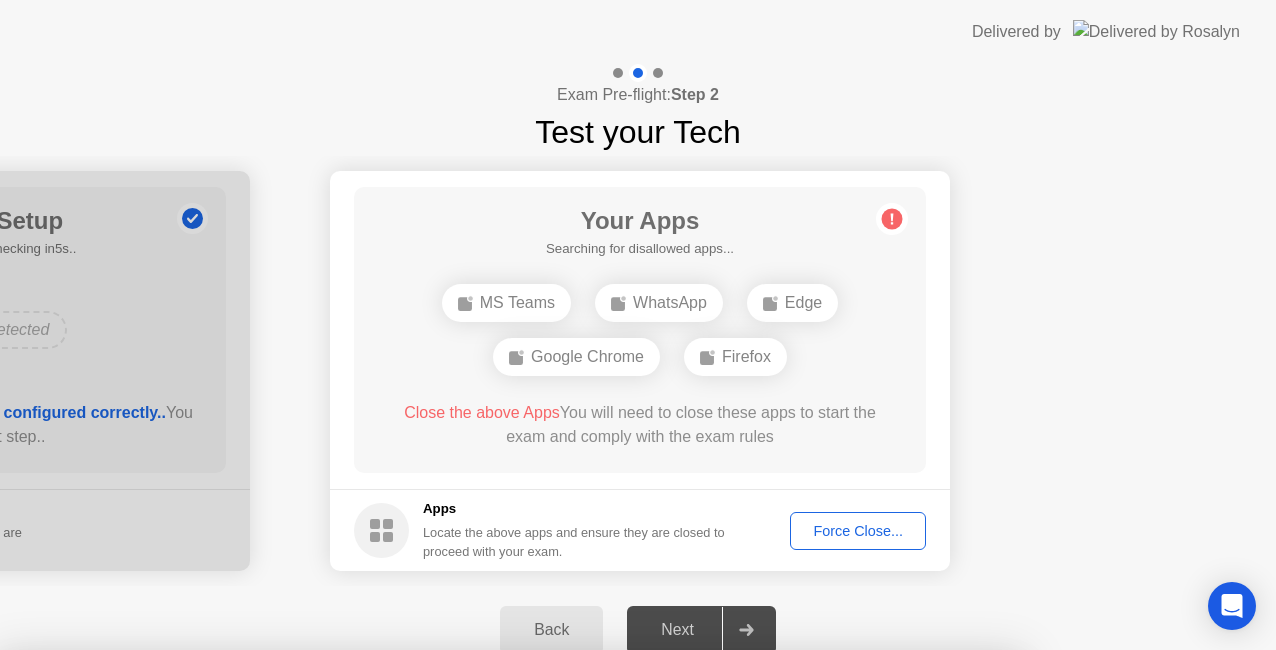 click on "Confirm" at bounding box center [577, 980] 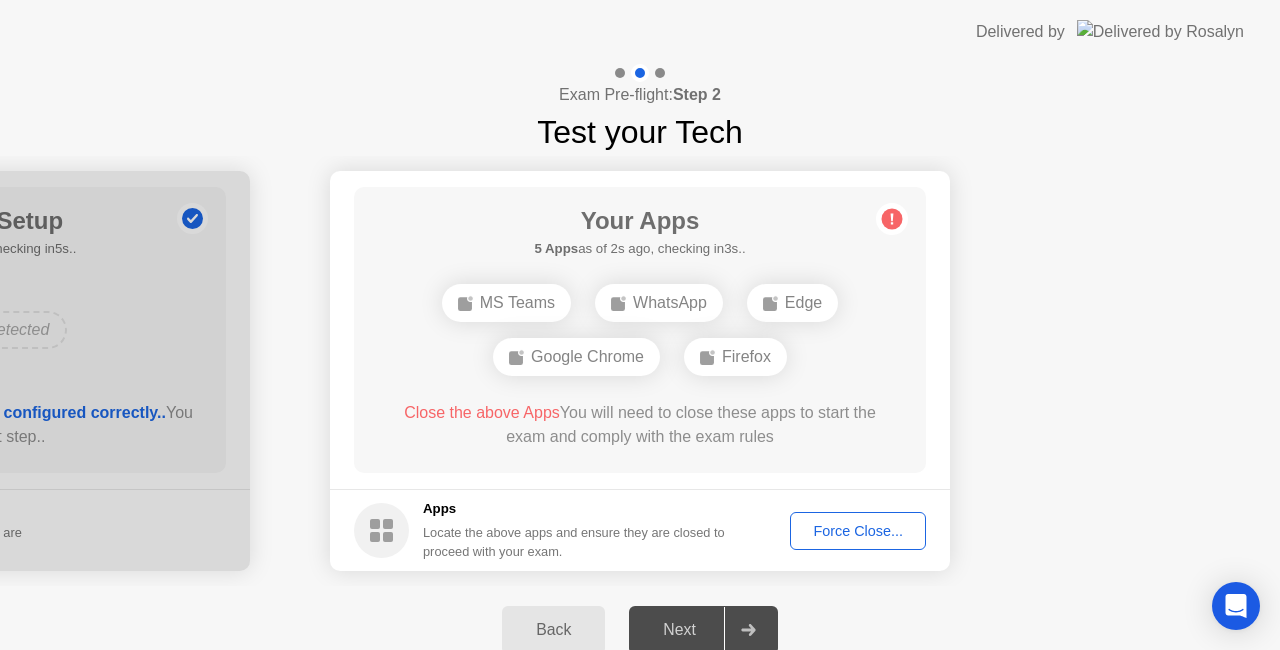 click on "Force Close..." 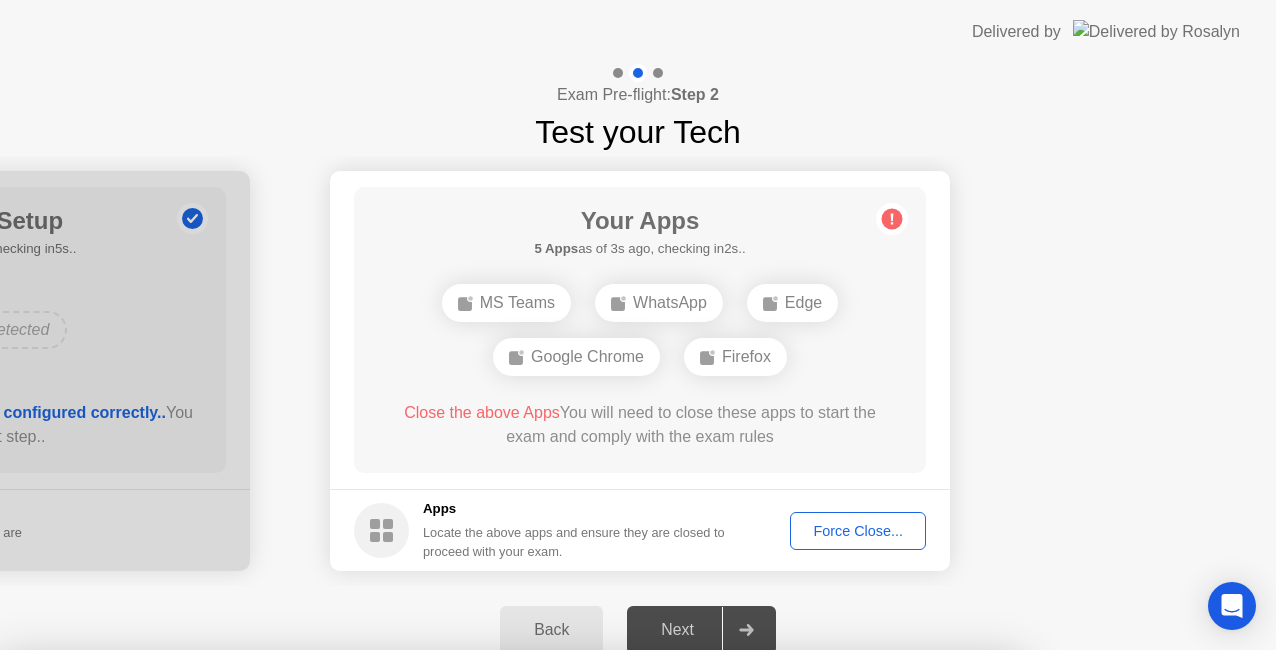 click on "Confirm" at bounding box center [577, 980] 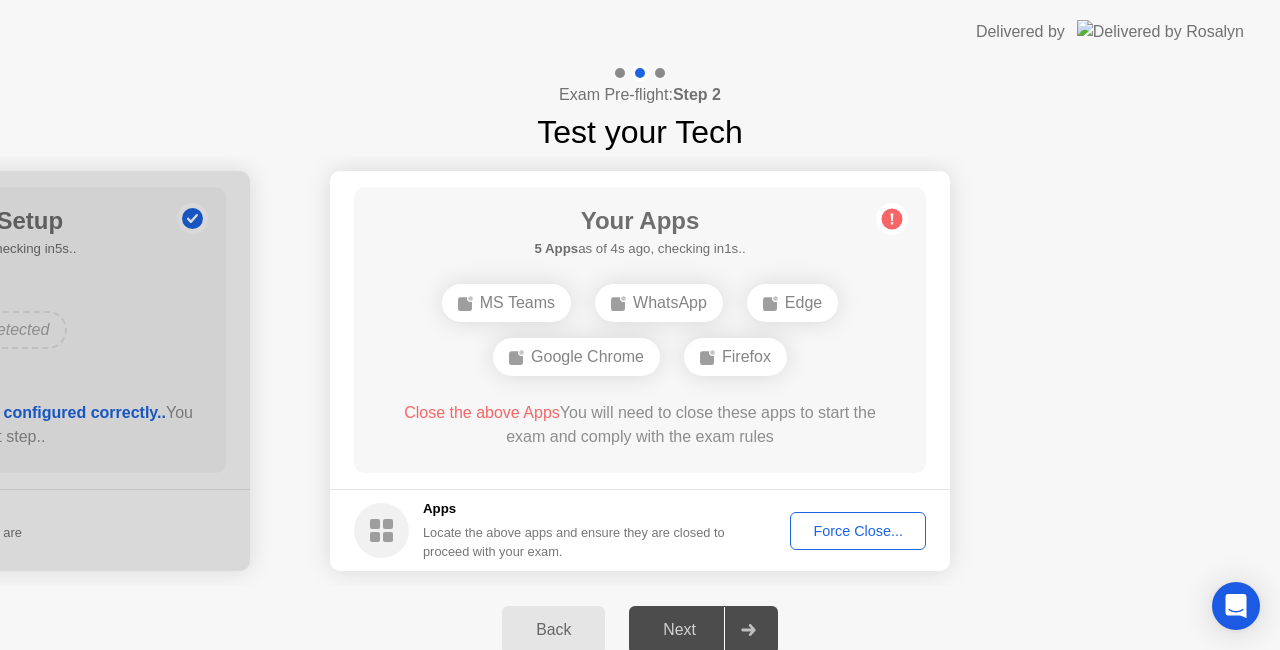 click on "Force Close..." 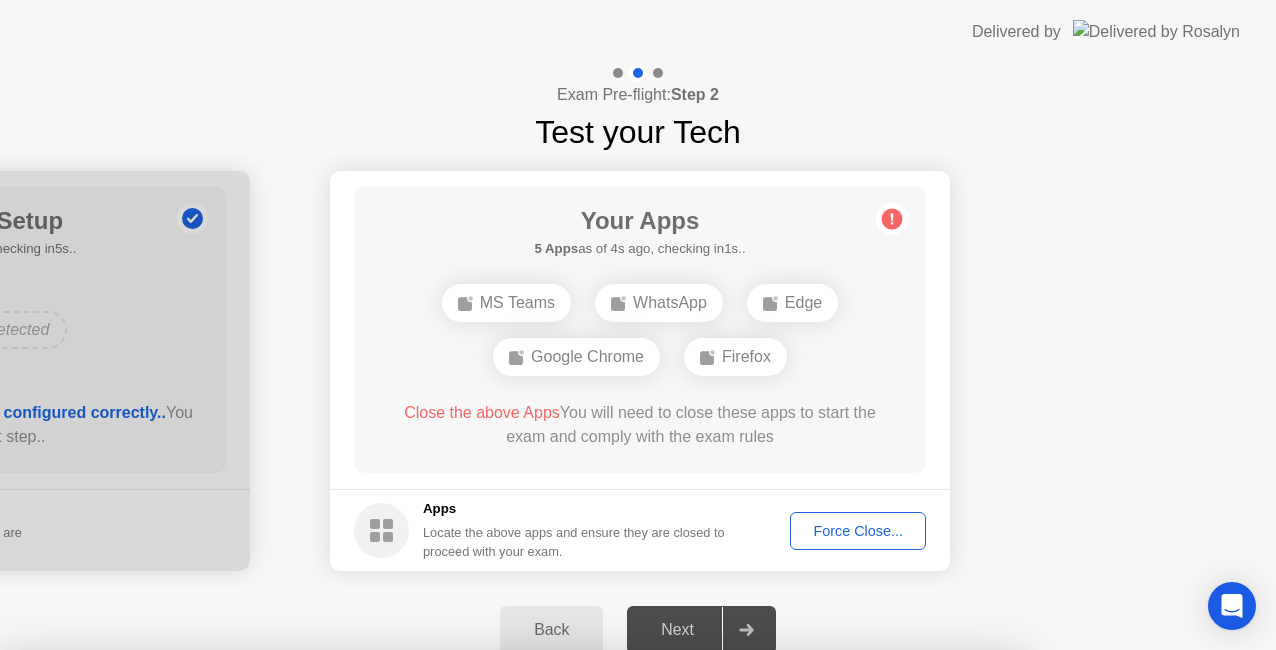 drag, startPoint x: 734, startPoint y: 450, endPoint x: 756, endPoint y: 476, distance: 34.058773 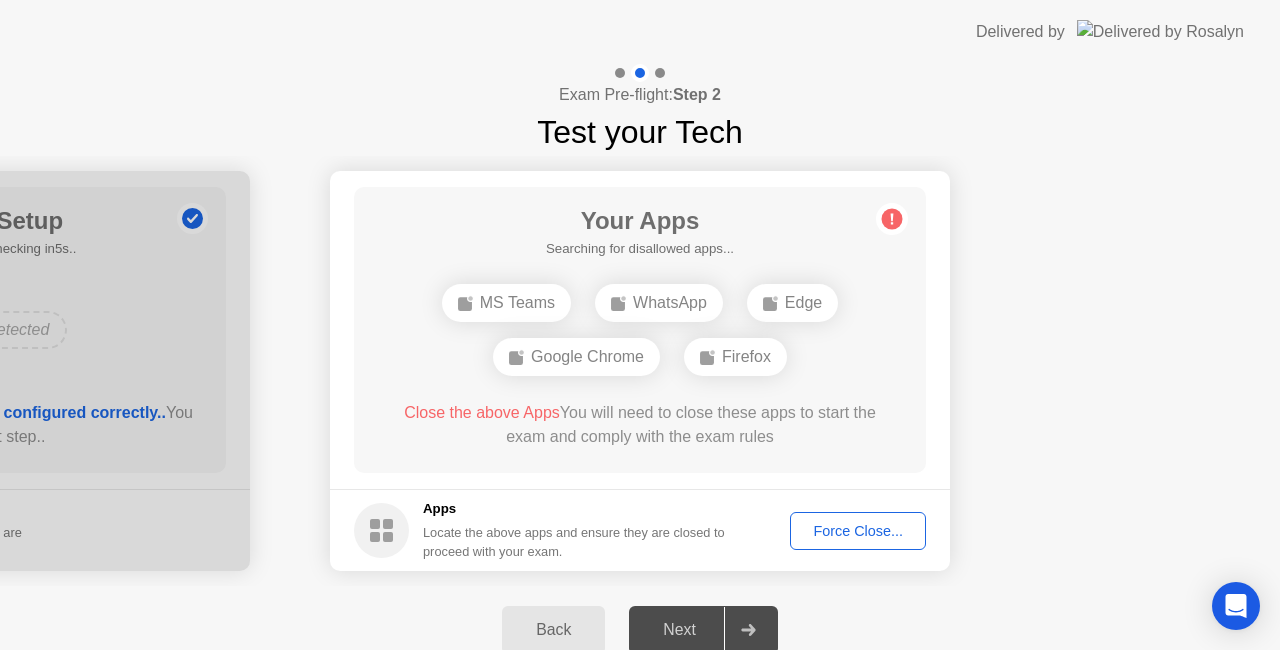 click on "Force Close..." 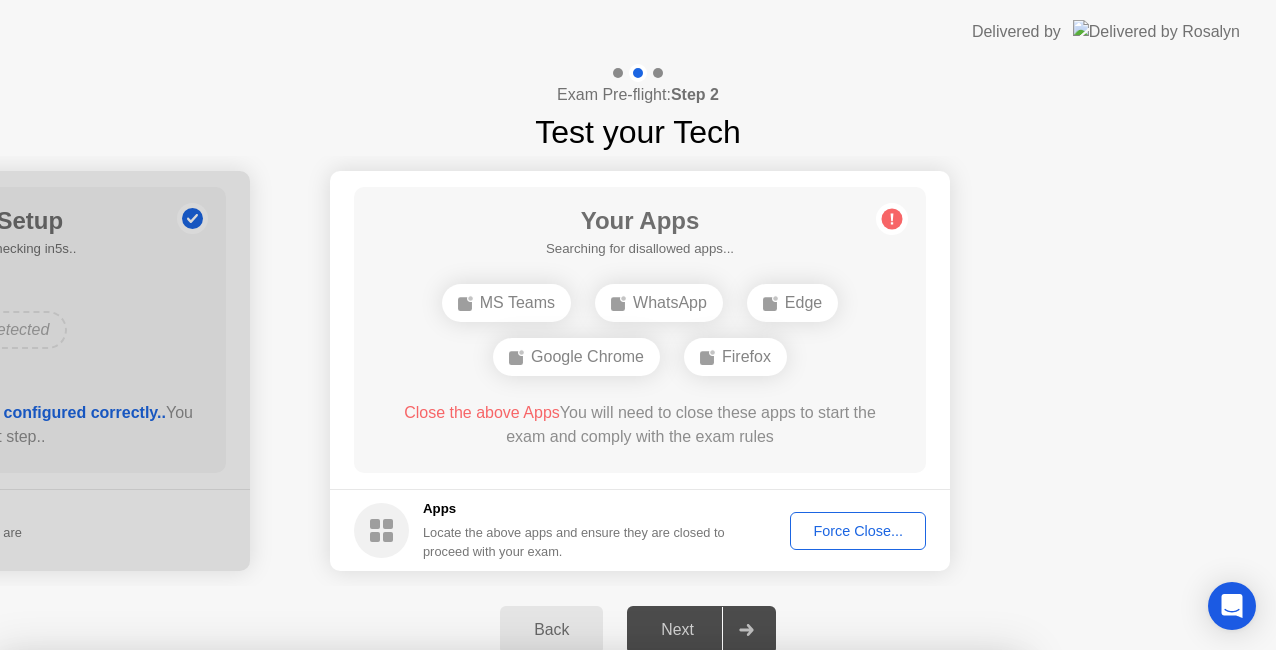 click on "Confirm" at bounding box center (577, 980) 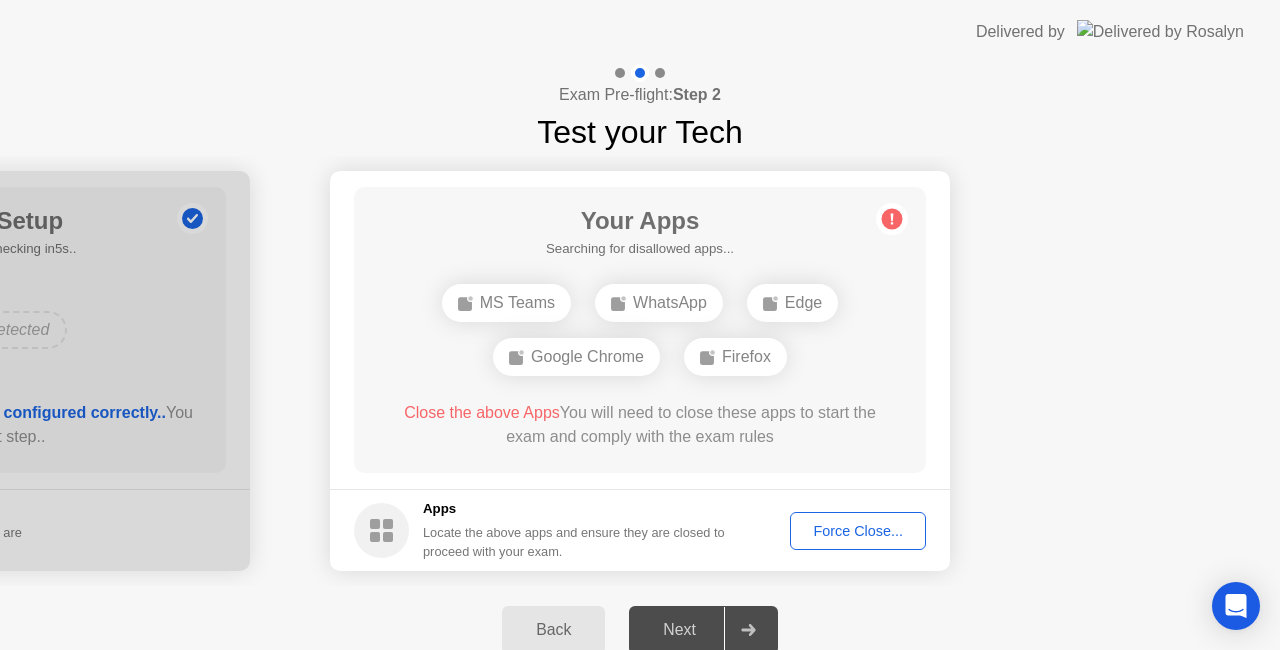 click on "Force Close..." 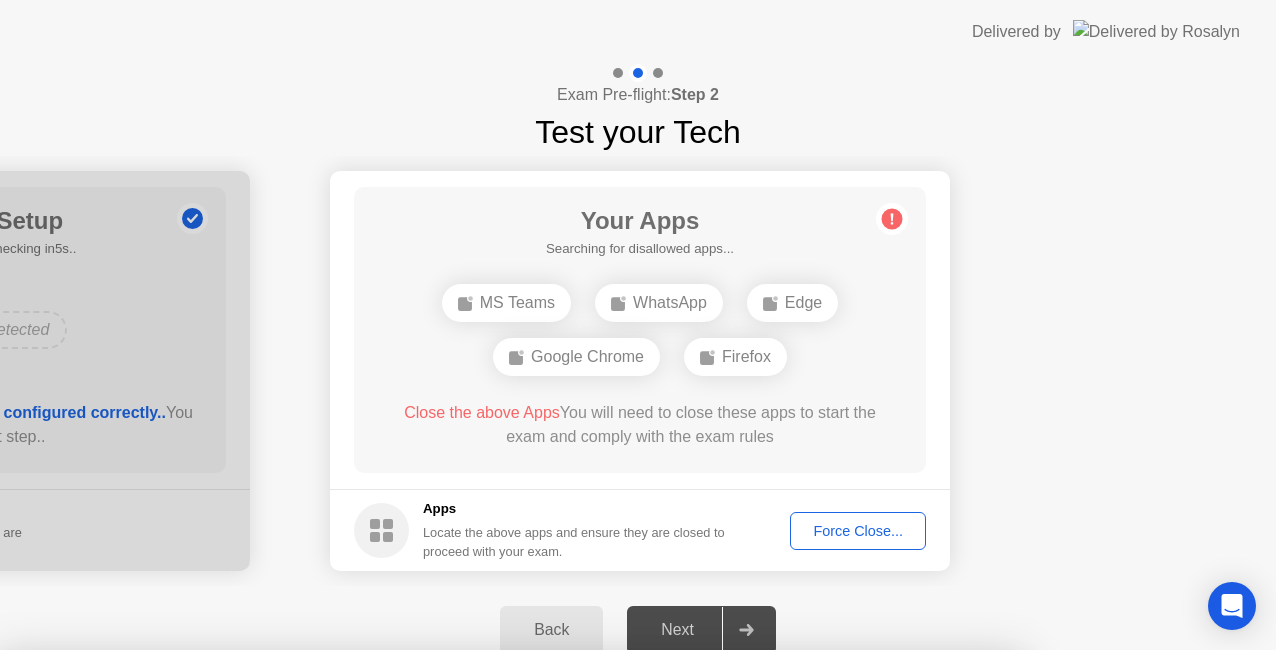drag, startPoint x: 696, startPoint y: 477, endPoint x: 705, endPoint y: 488, distance: 14.21267 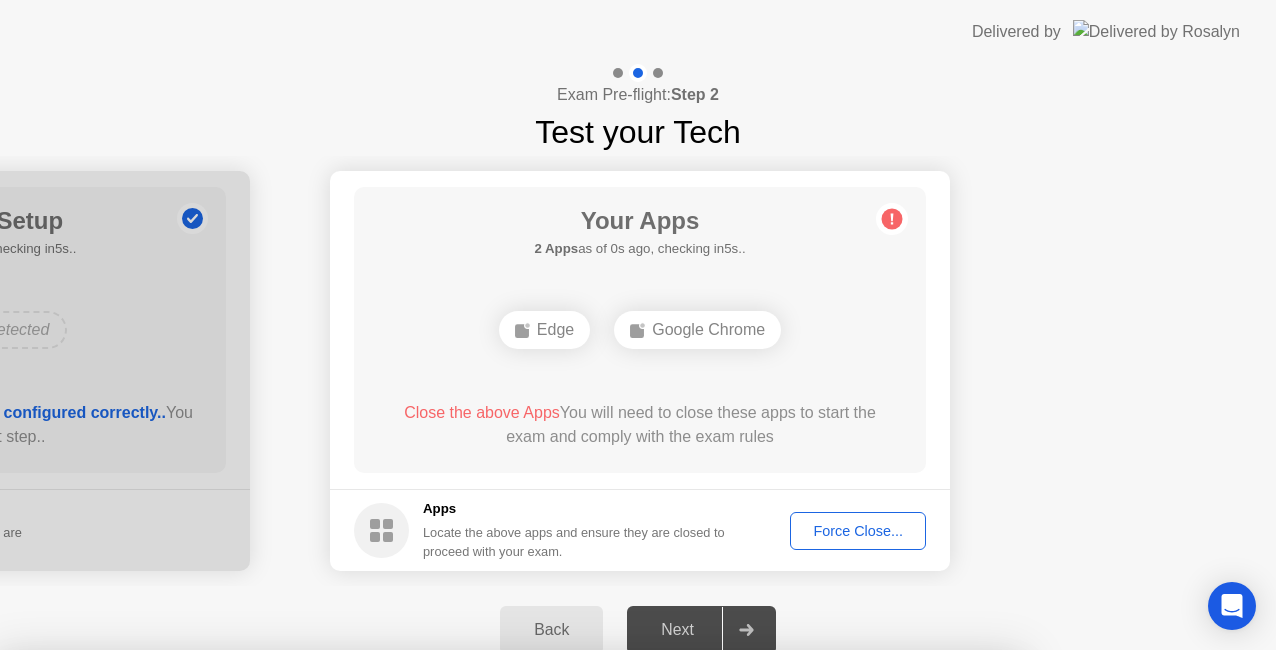 click on "Close" at bounding box center (429, 888) 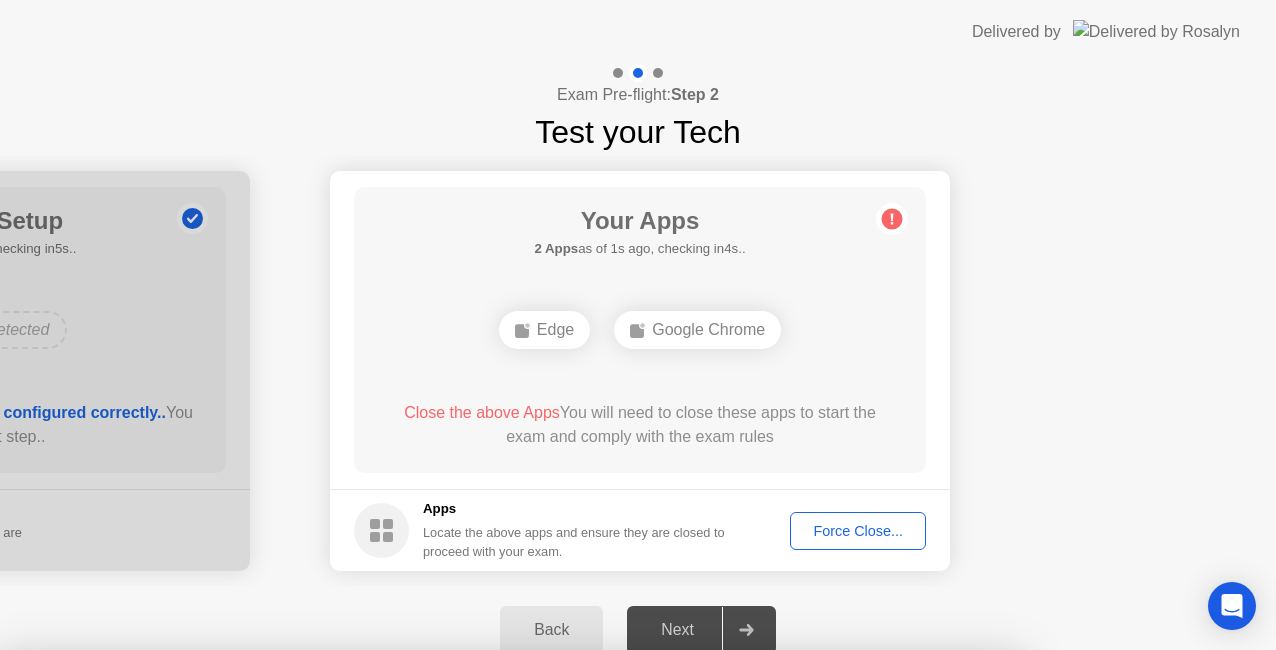 click at bounding box center [638, 650] 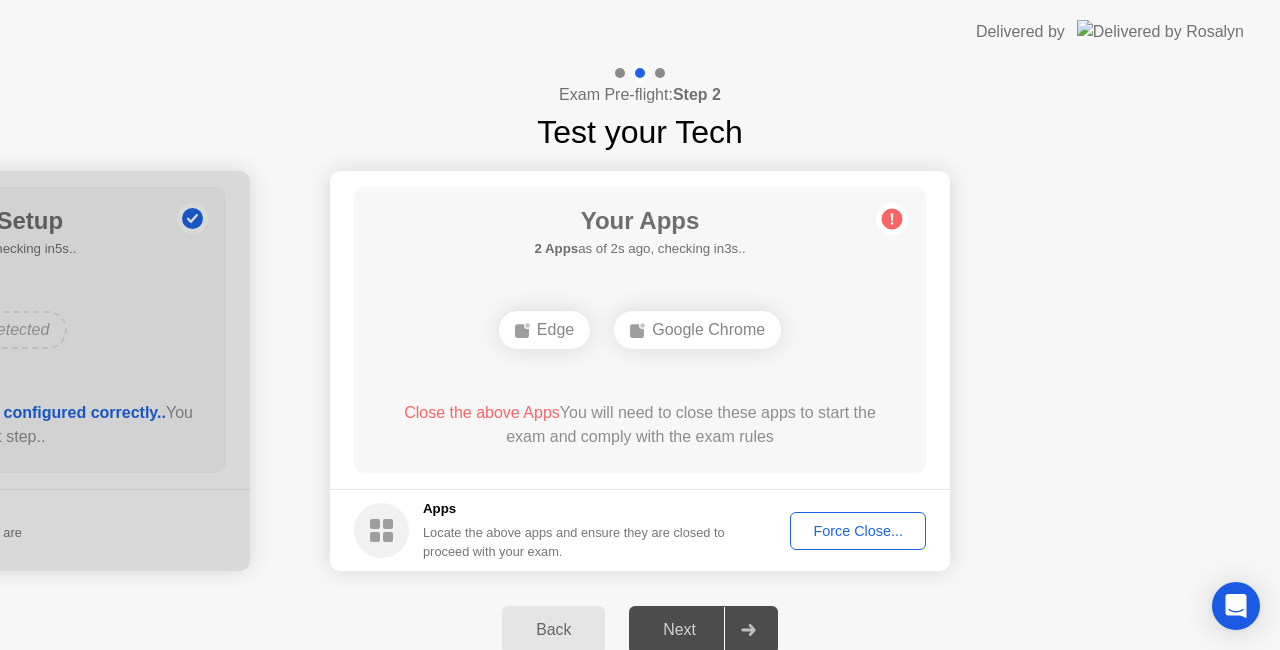 click on "Force Close..." 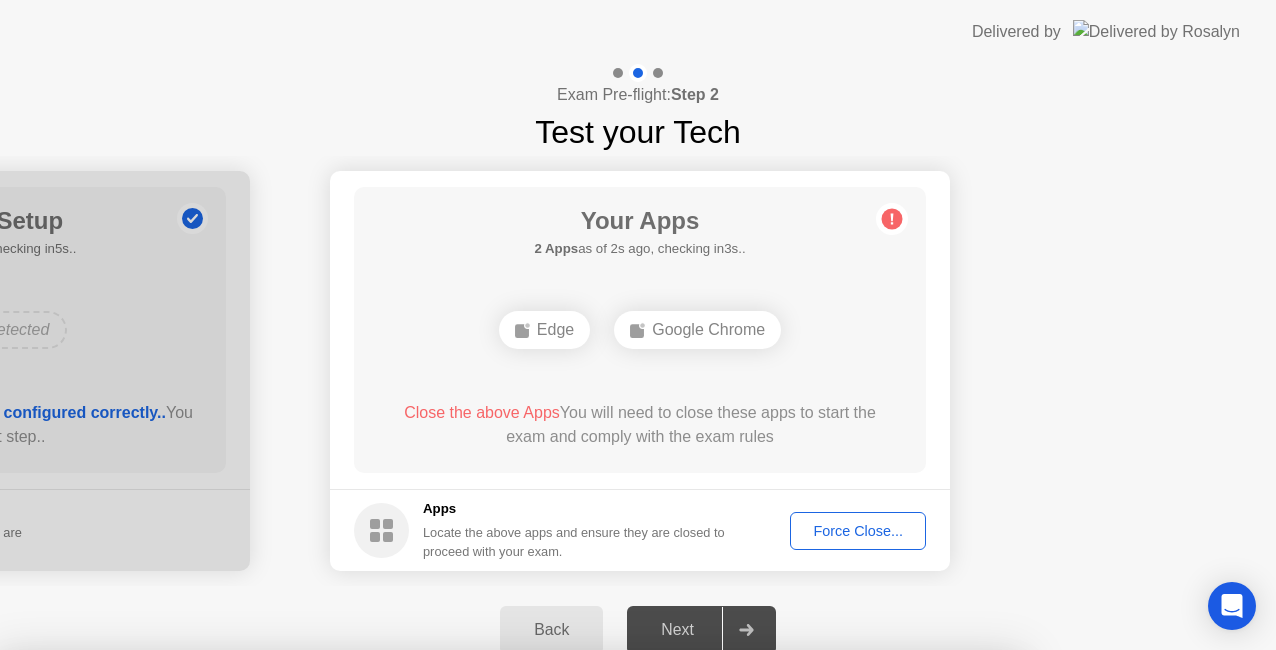 click on "Confirm" at bounding box center (577, 926) 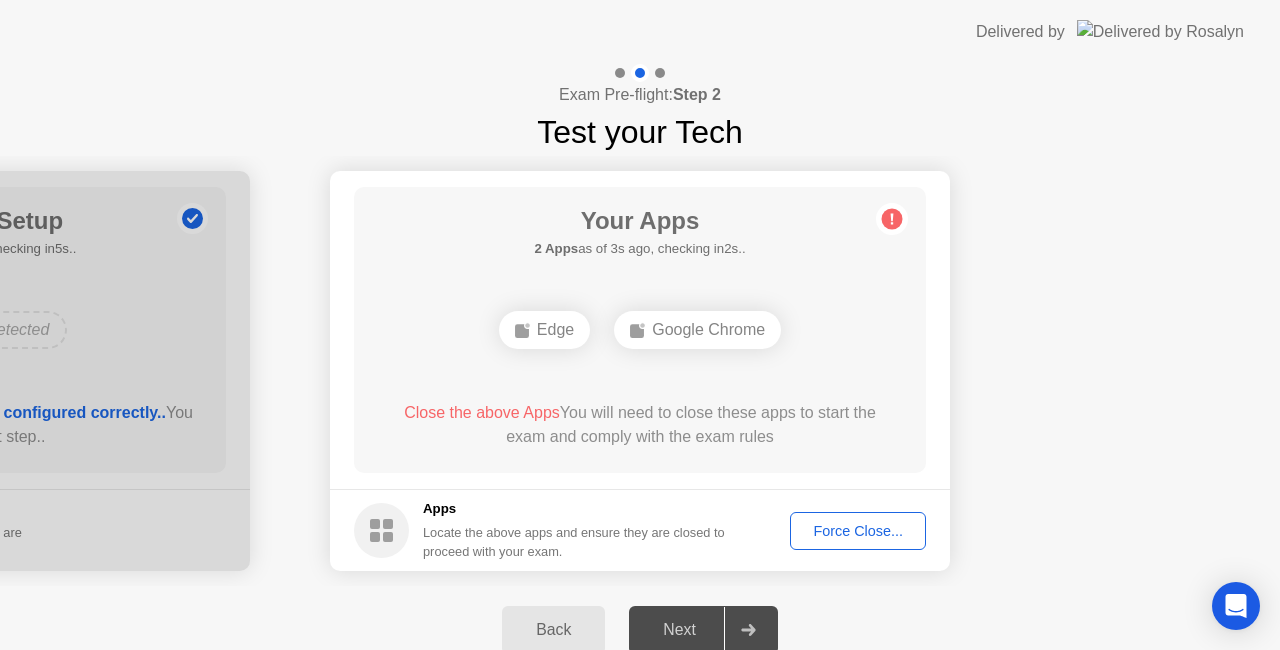 click on "Force Close..." 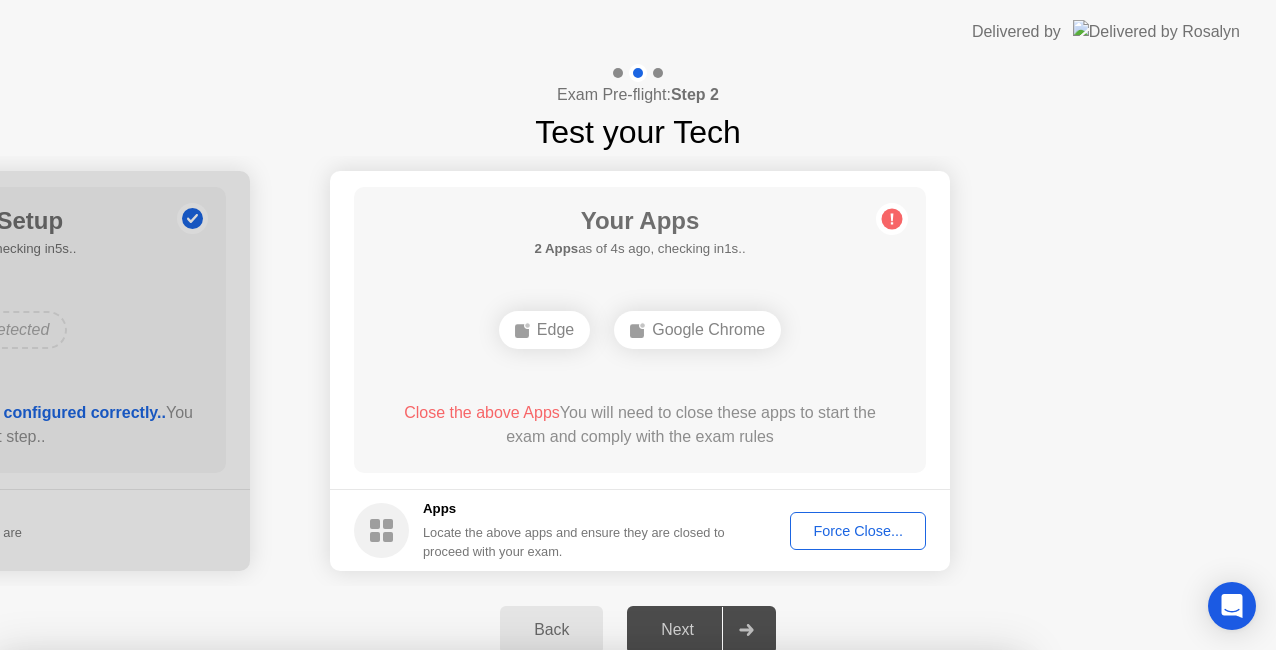 drag, startPoint x: 728, startPoint y: 432, endPoint x: 796, endPoint y: 472, distance: 78.892334 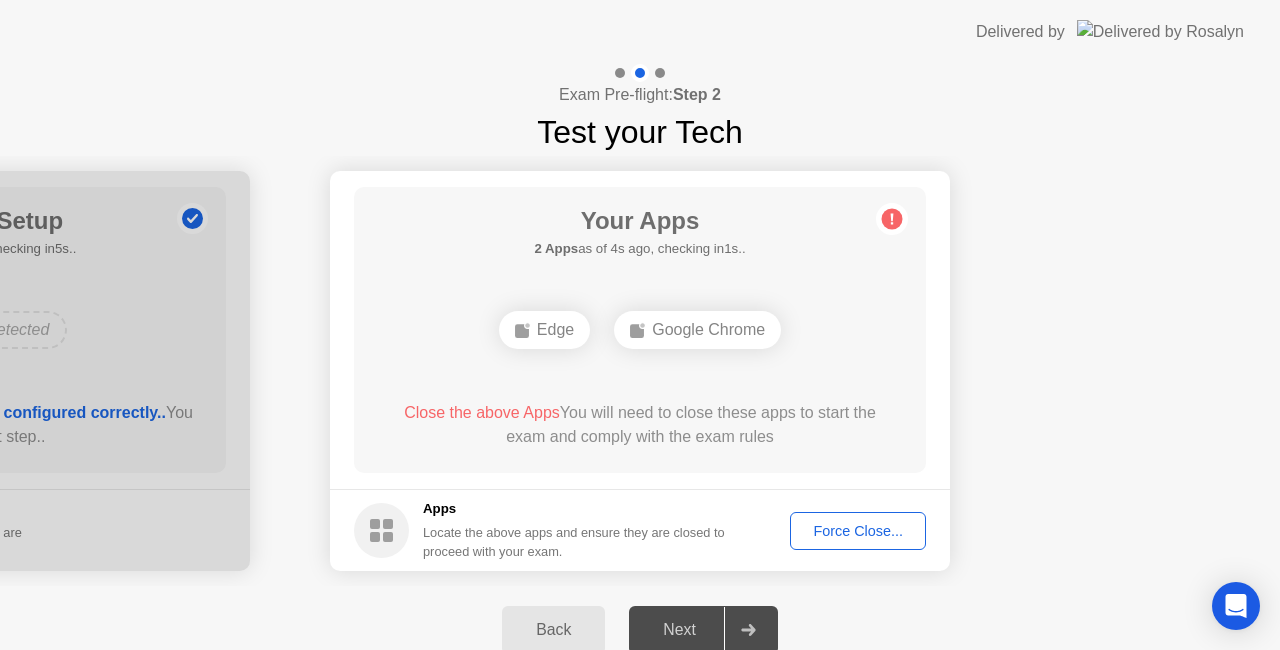 click on "Force Close..." 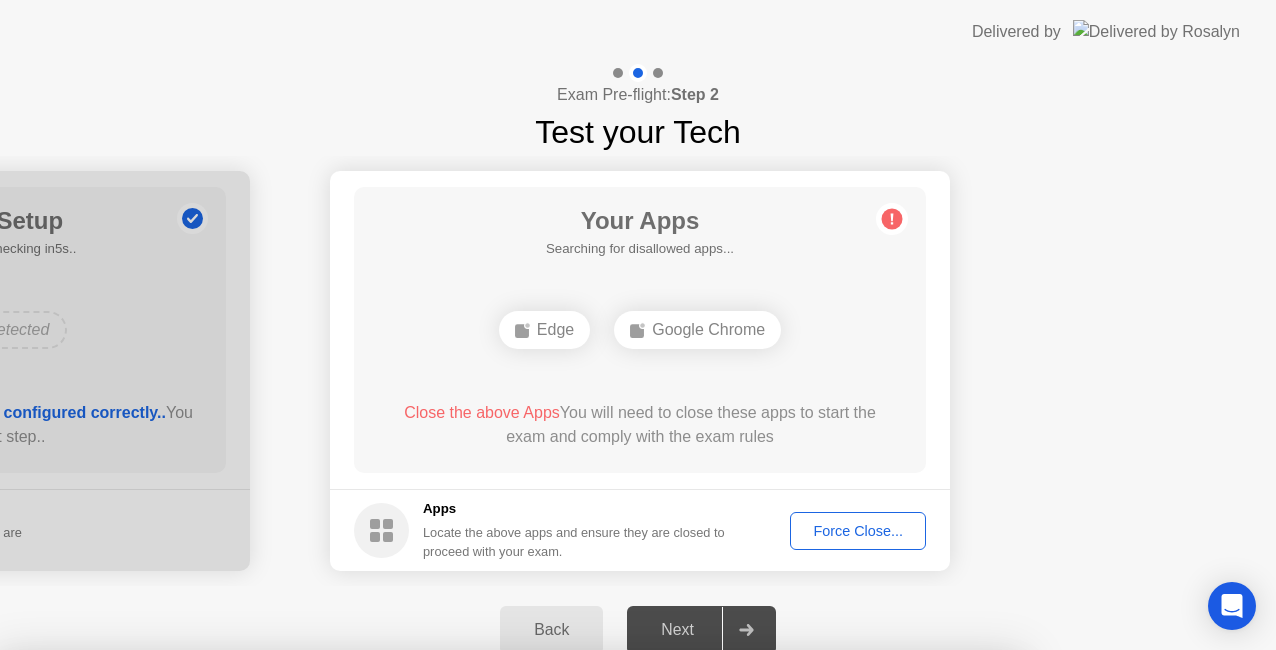click on "Need help? Let [PERSON_NAME] close your apps for you  Clicking "Confirm" below will force close  Edge  and  1 other app  even if there are unsaved changes..  Learn more about closing apps  Edge   Google Chrome  Cancel Confirm Need help? Let [PERSON_NAME] close your apps for you Unfortunately we cannot close your apps  Edge  Close Read More" at bounding box center [638, 946] 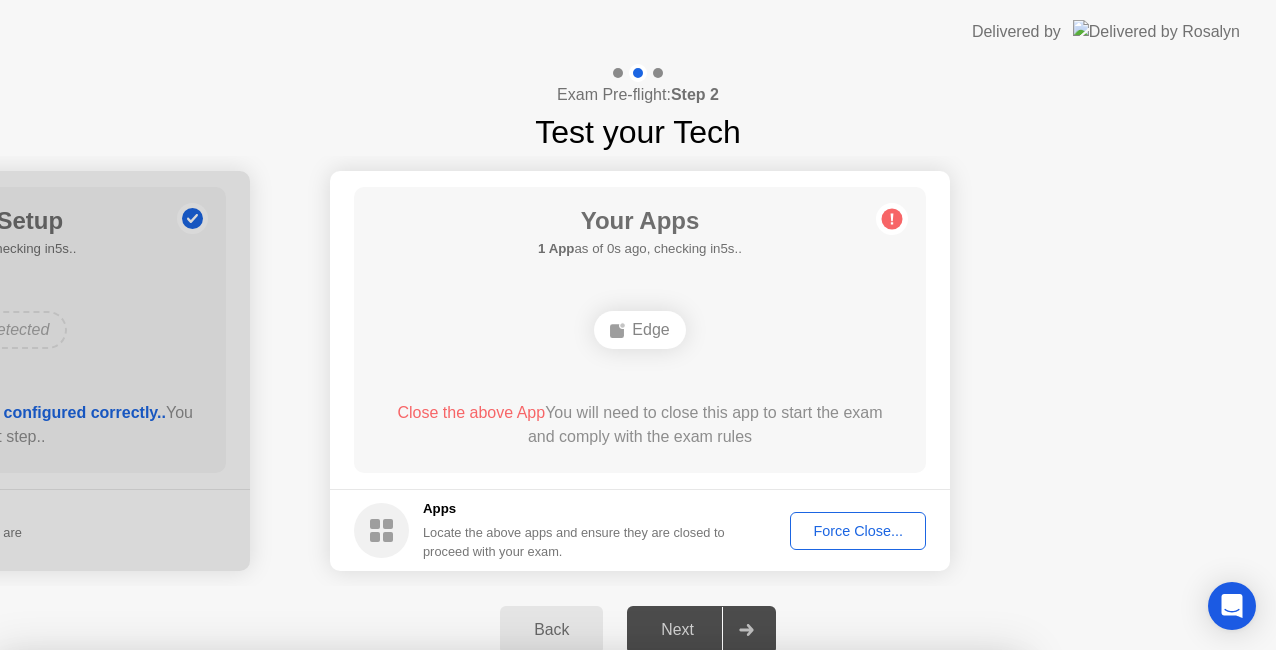 drag, startPoint x: 556, startPoint y: 413, endPoint x: 567, endPoint y: 415, distance: 11.18034 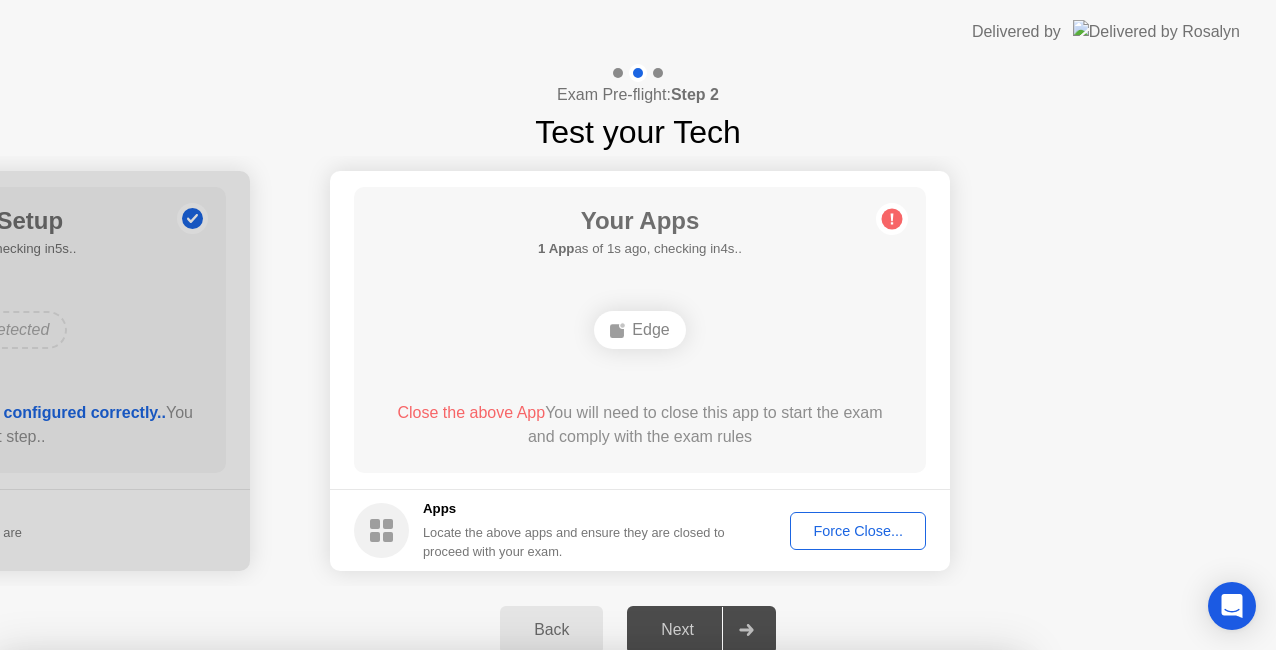 click on "Confirm" at bounding box center (577, 926) 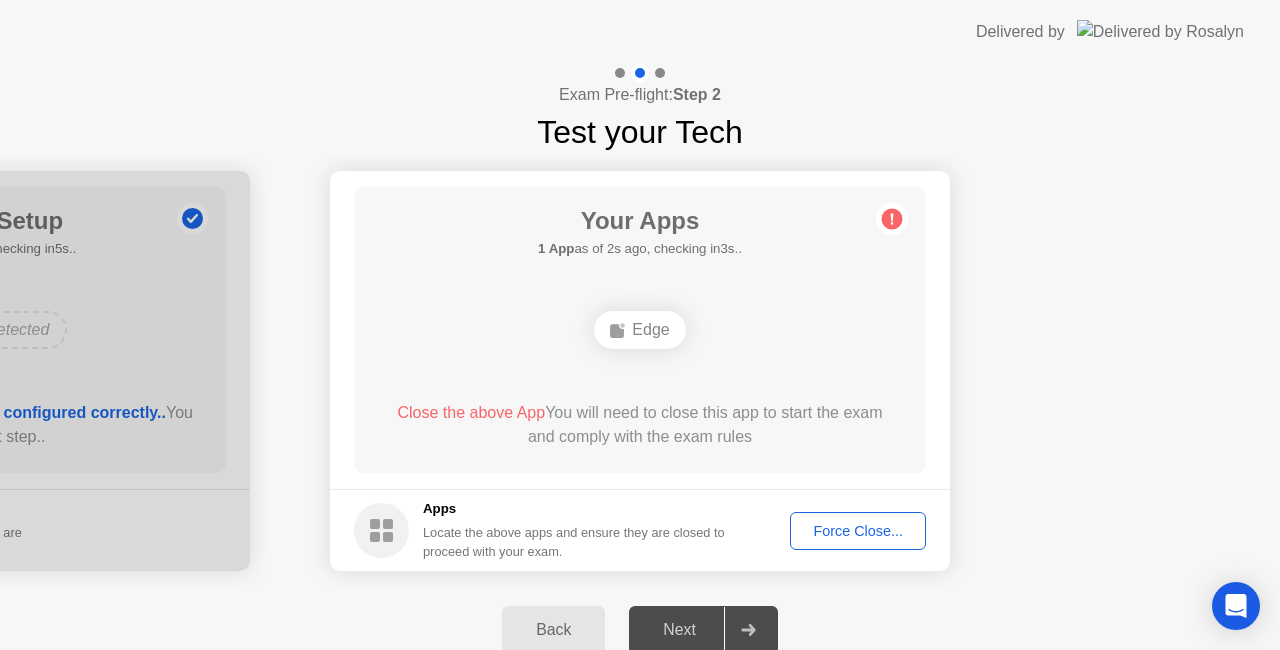 click on "Force Close..." 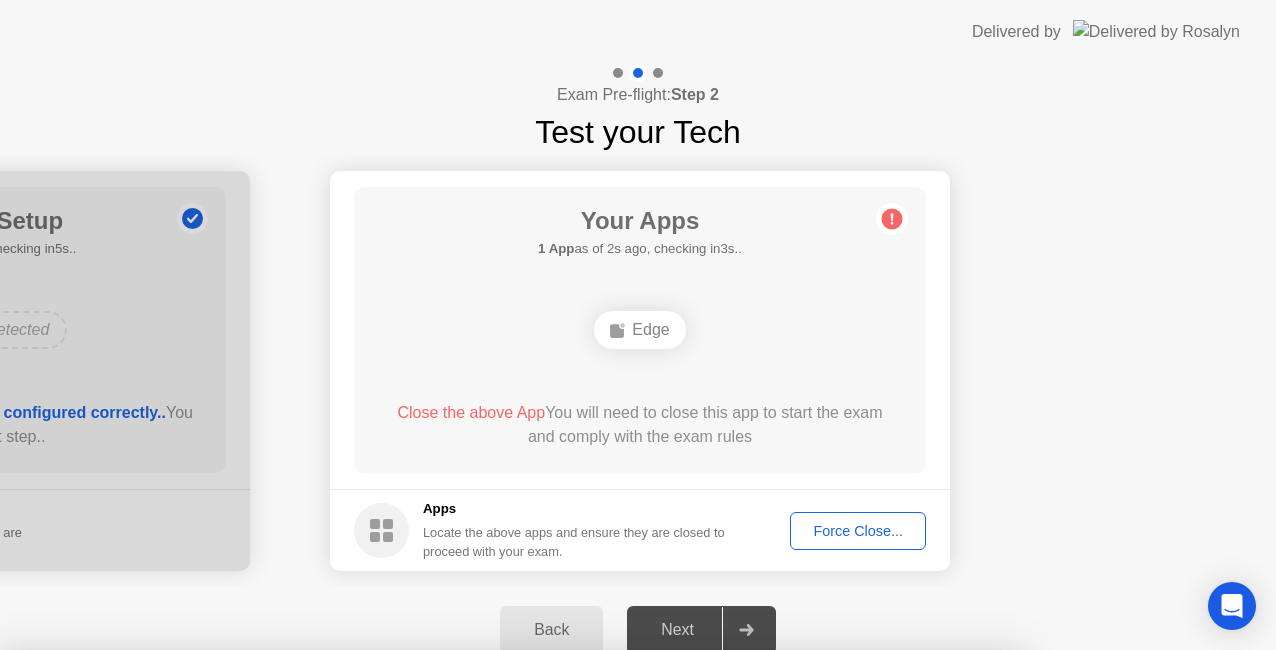 click on "Confirm" at bounding box center (577, 926) 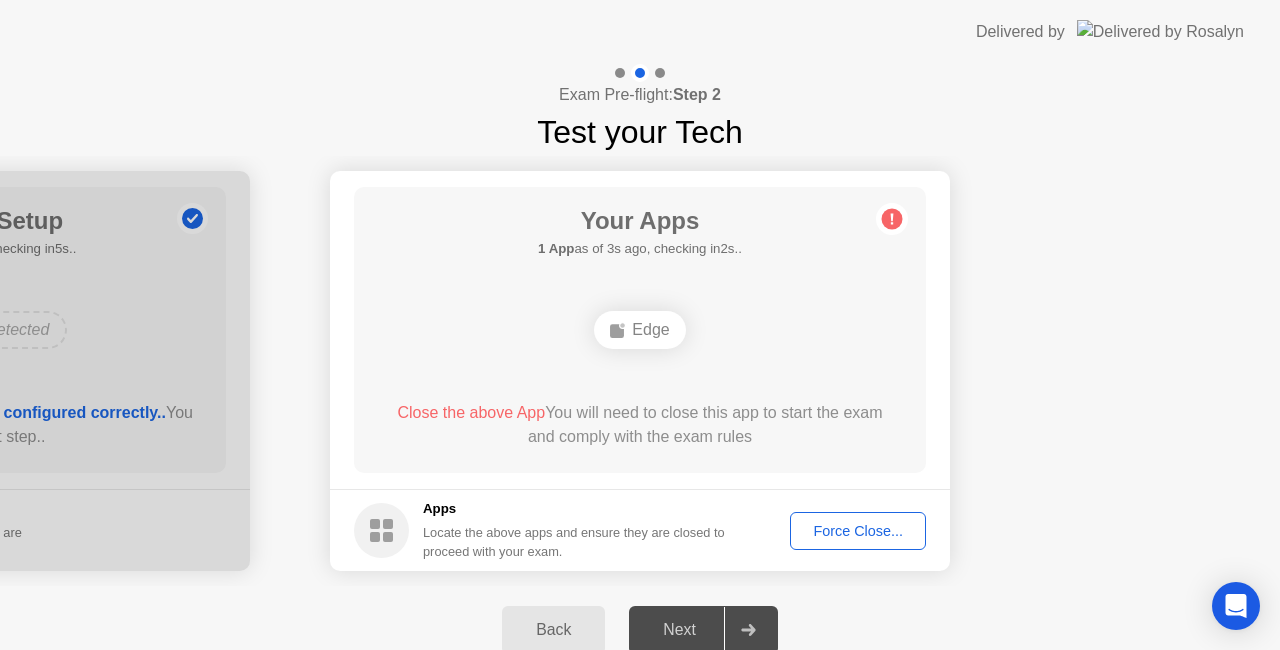 click on "Force Close..." 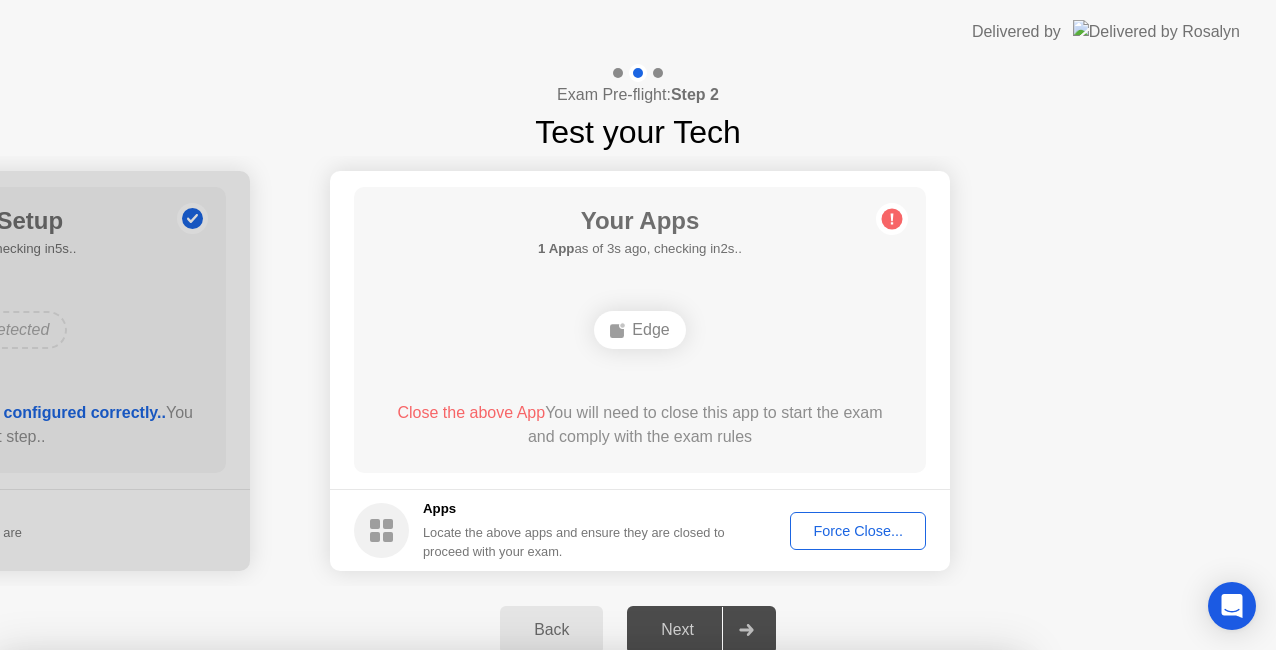 click on "Confirm" at bounding box center (577, 926) 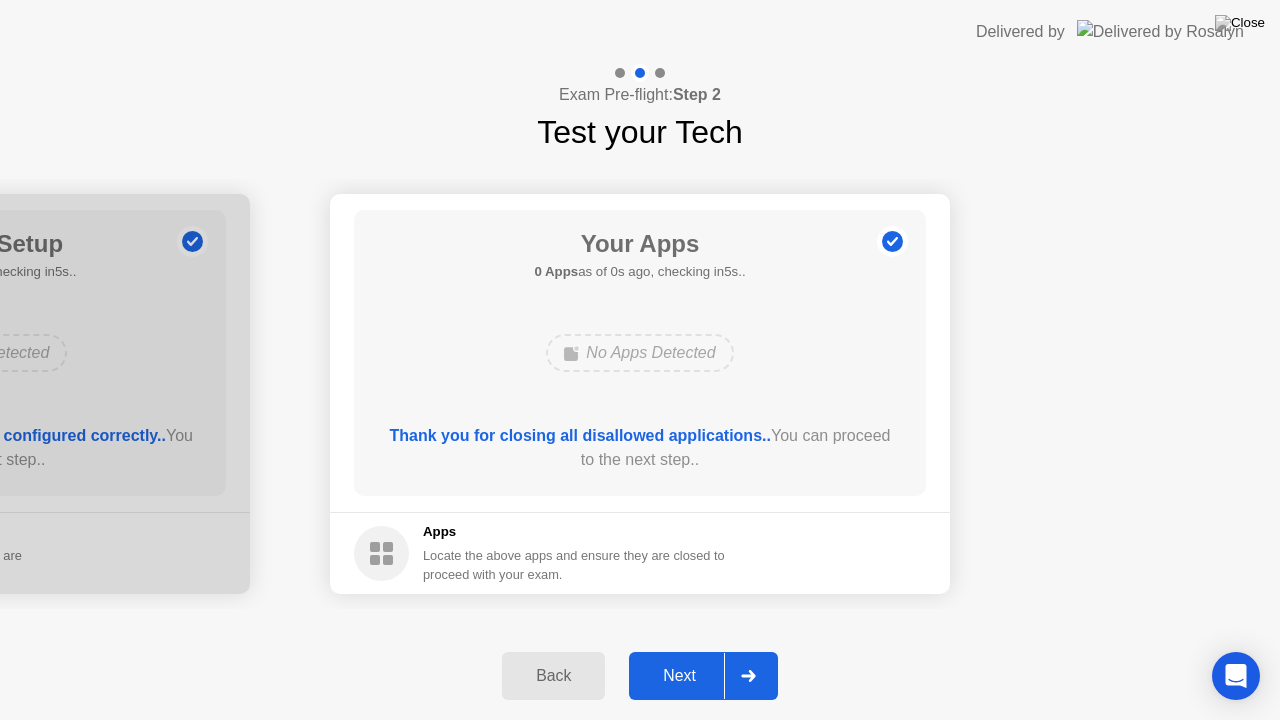 click on "Next" 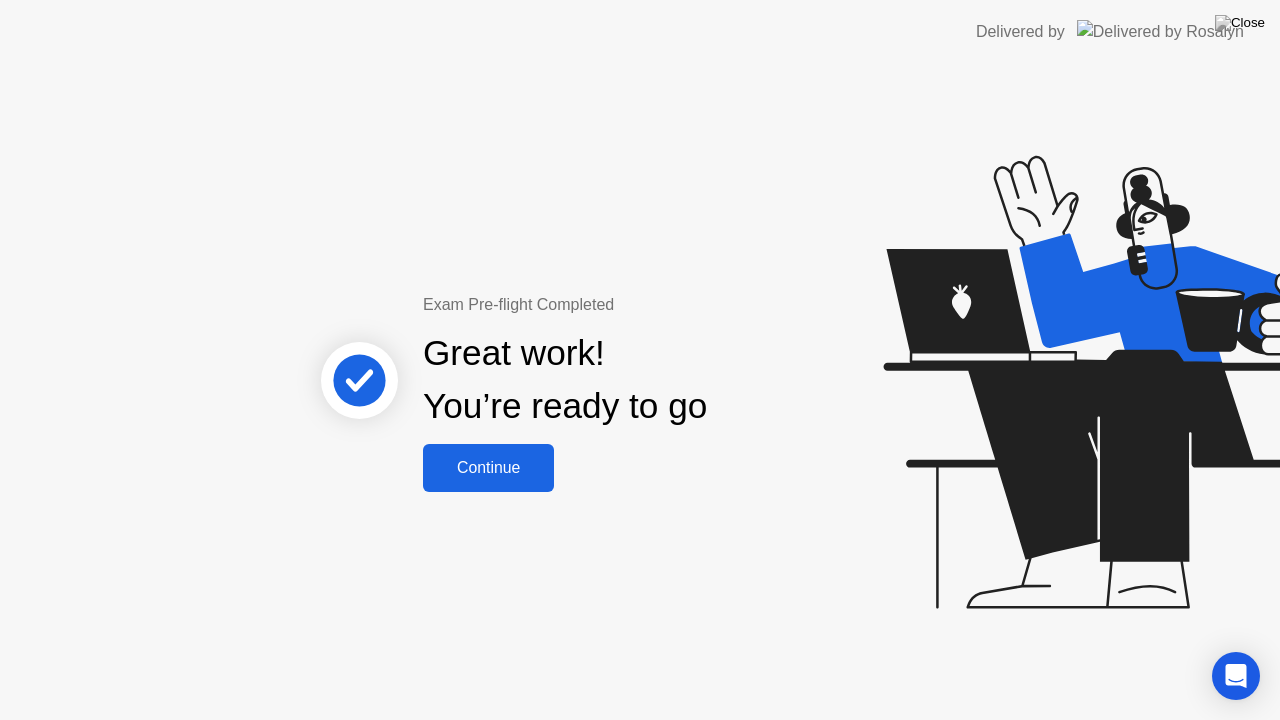 click on "Continue" 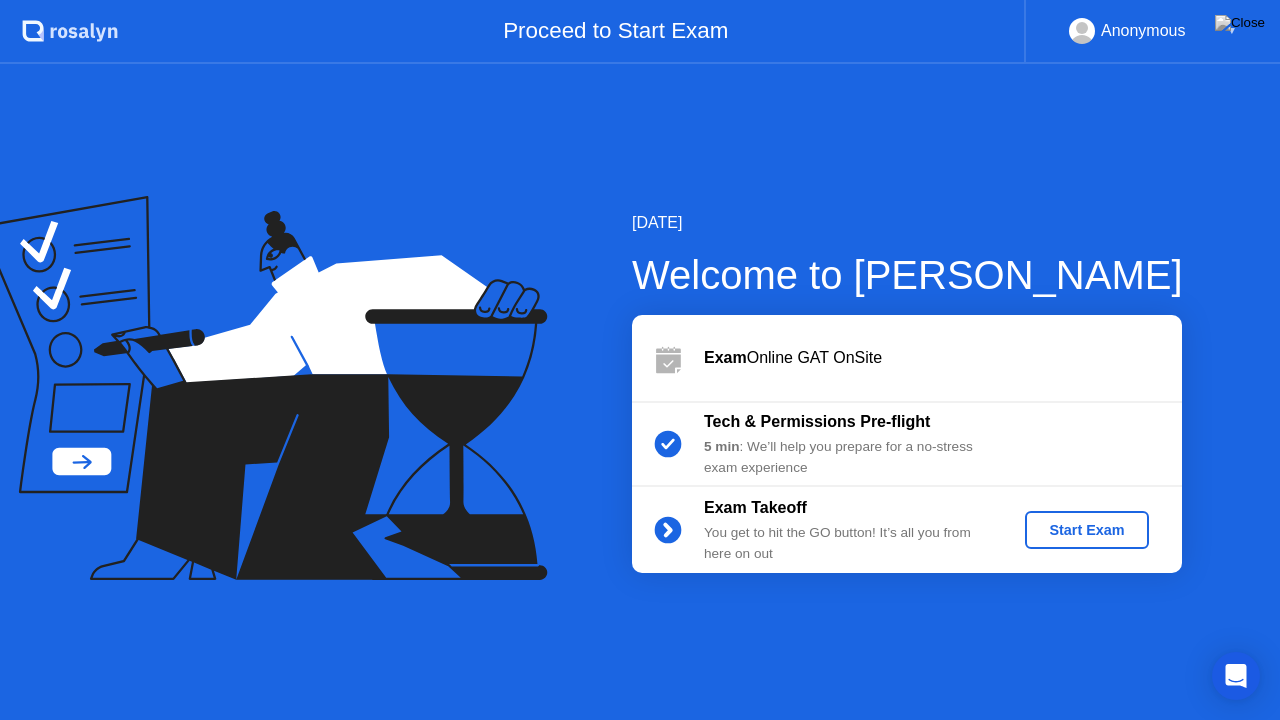 click on "Start Exam" 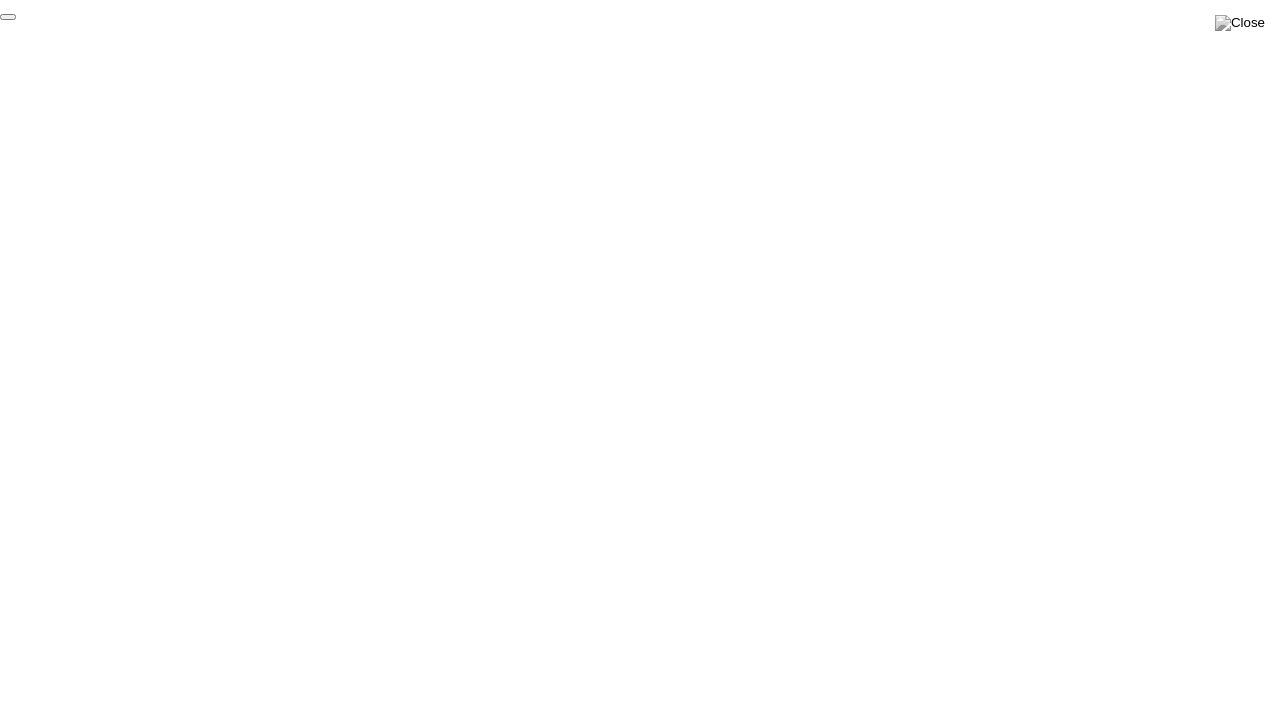 click on "End Proctoring Session" 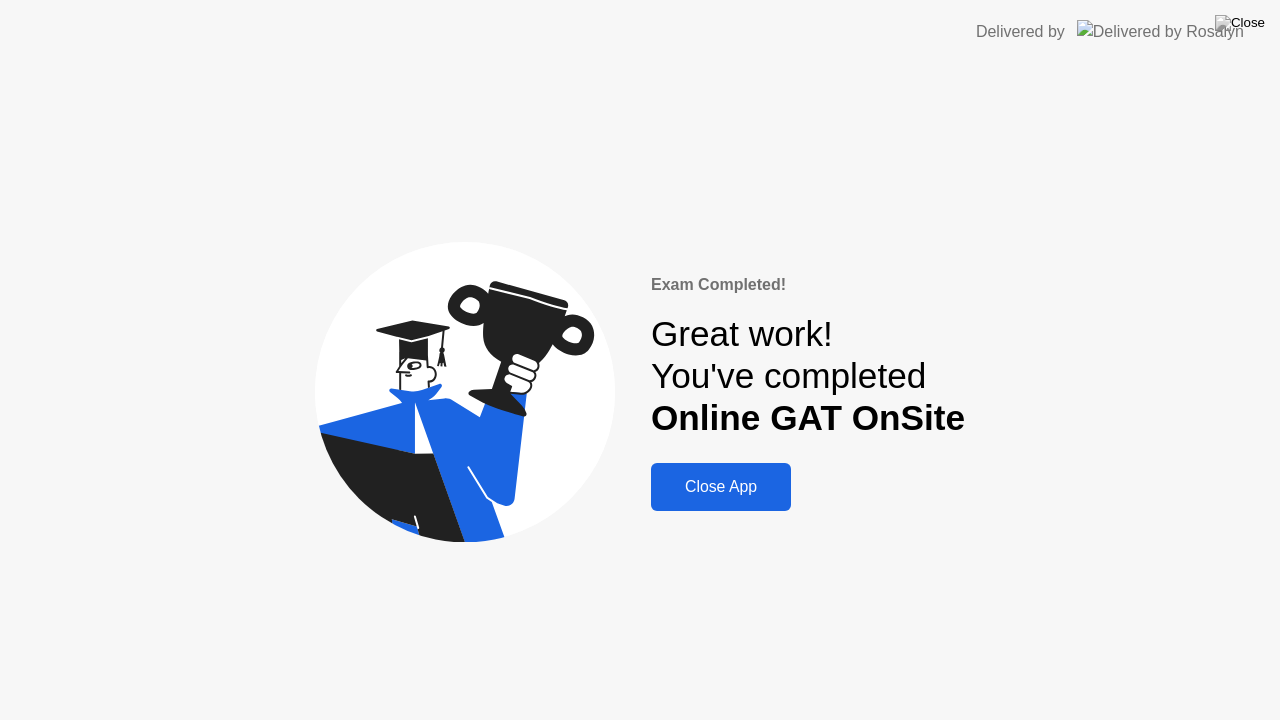 click on "Close App" 